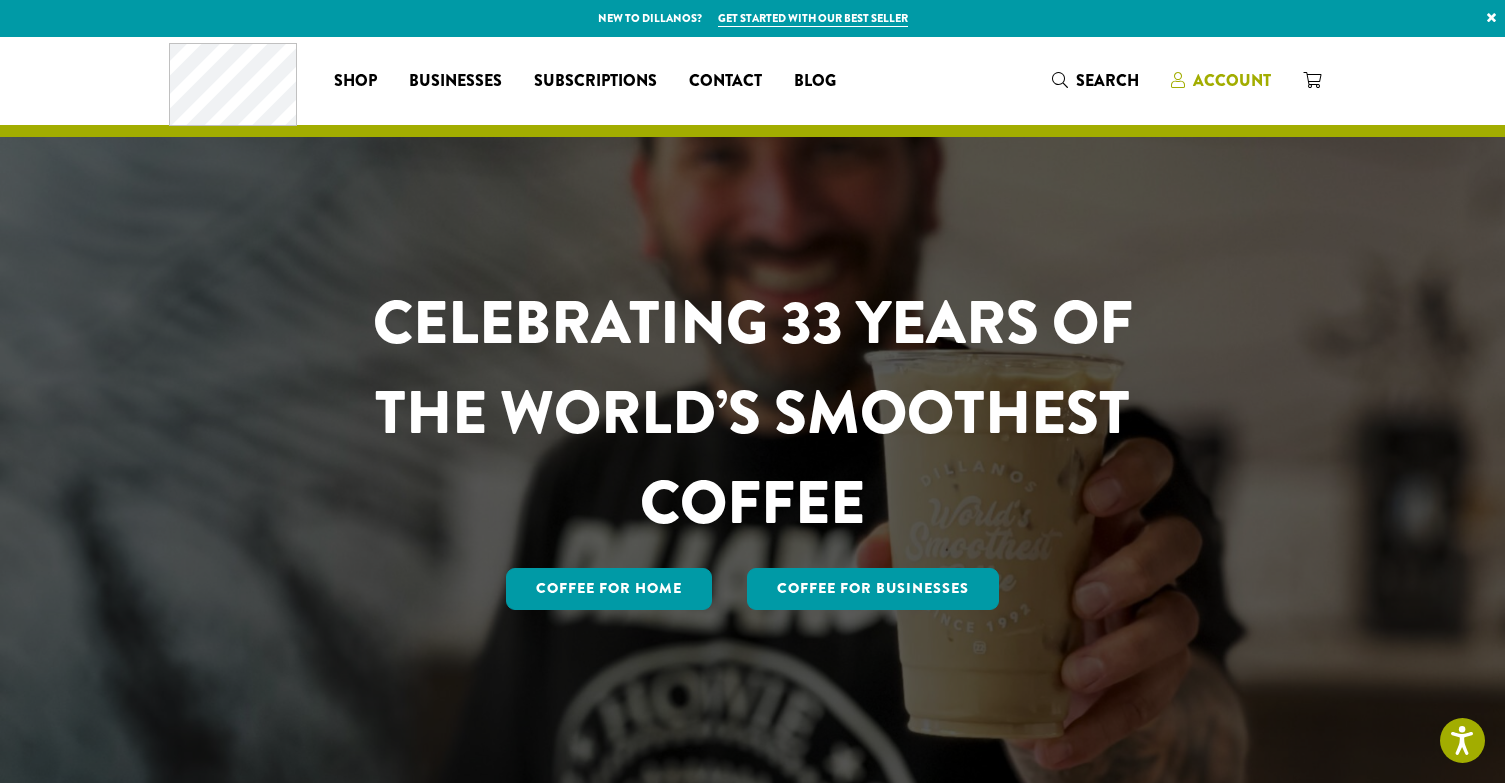 scroll, scrollTop: 0, scrollLeft: 0, axis: both 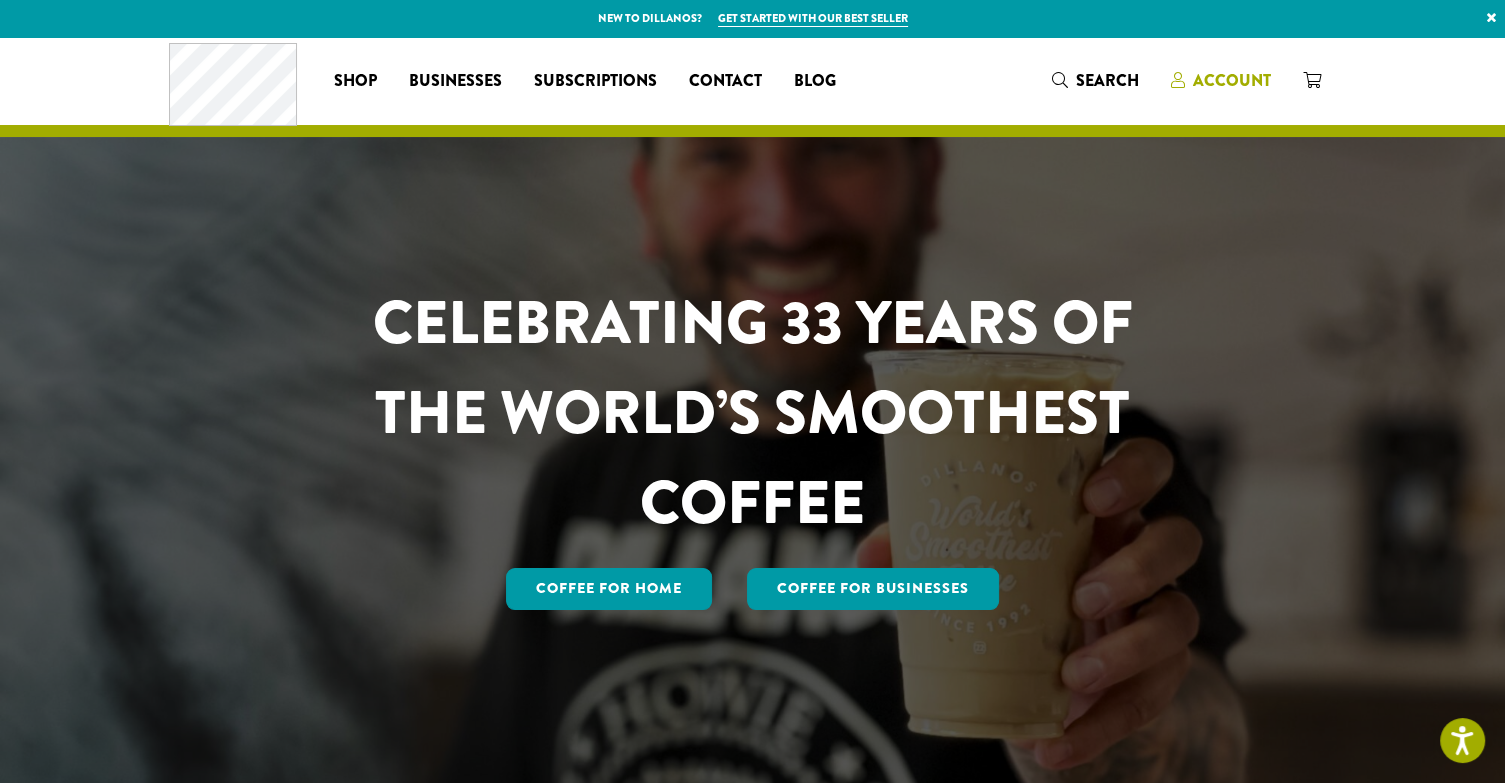 click on "Account" at bounding box center (1232, 80) 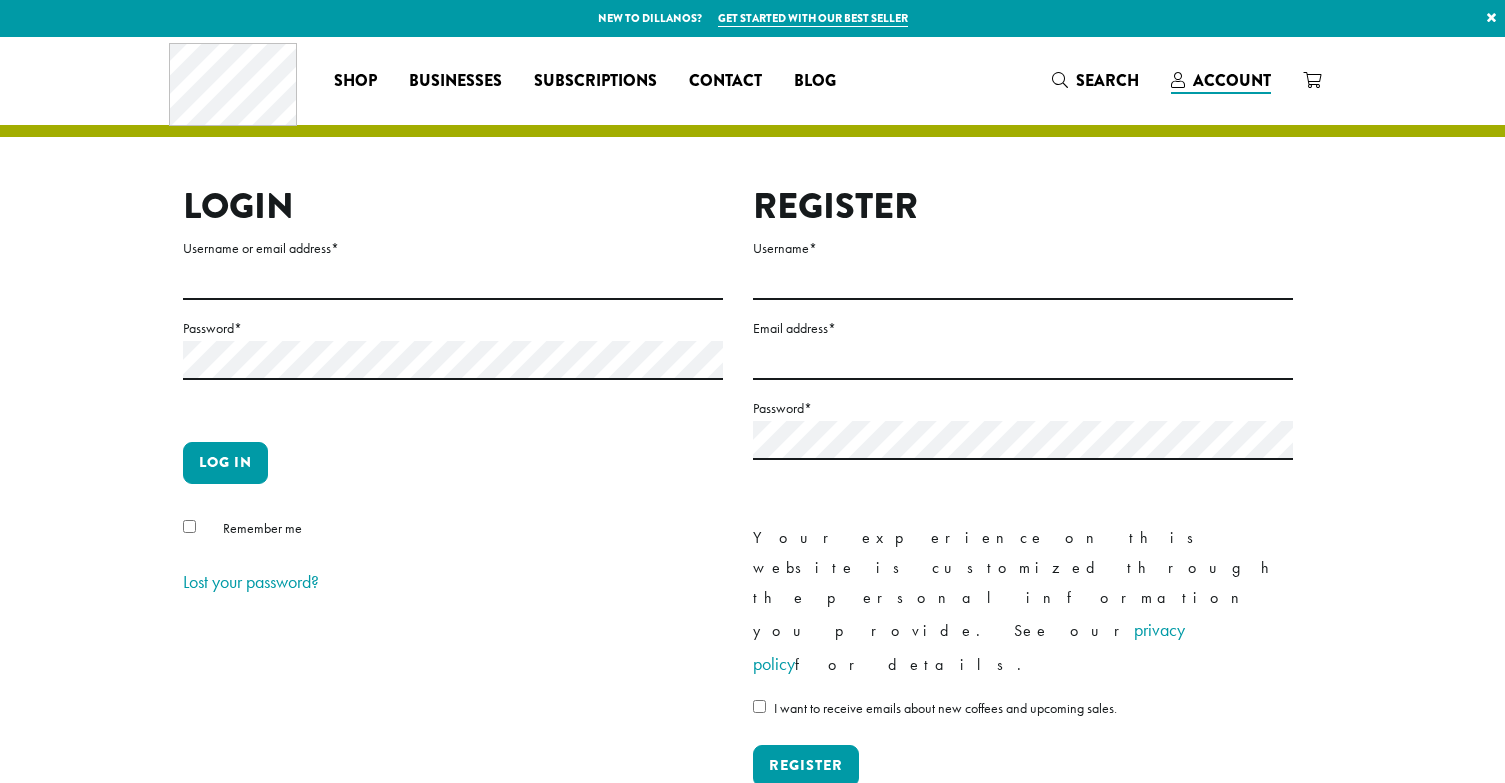 scroll, scrollTop: 0, scrollLeft: 0, axis: both 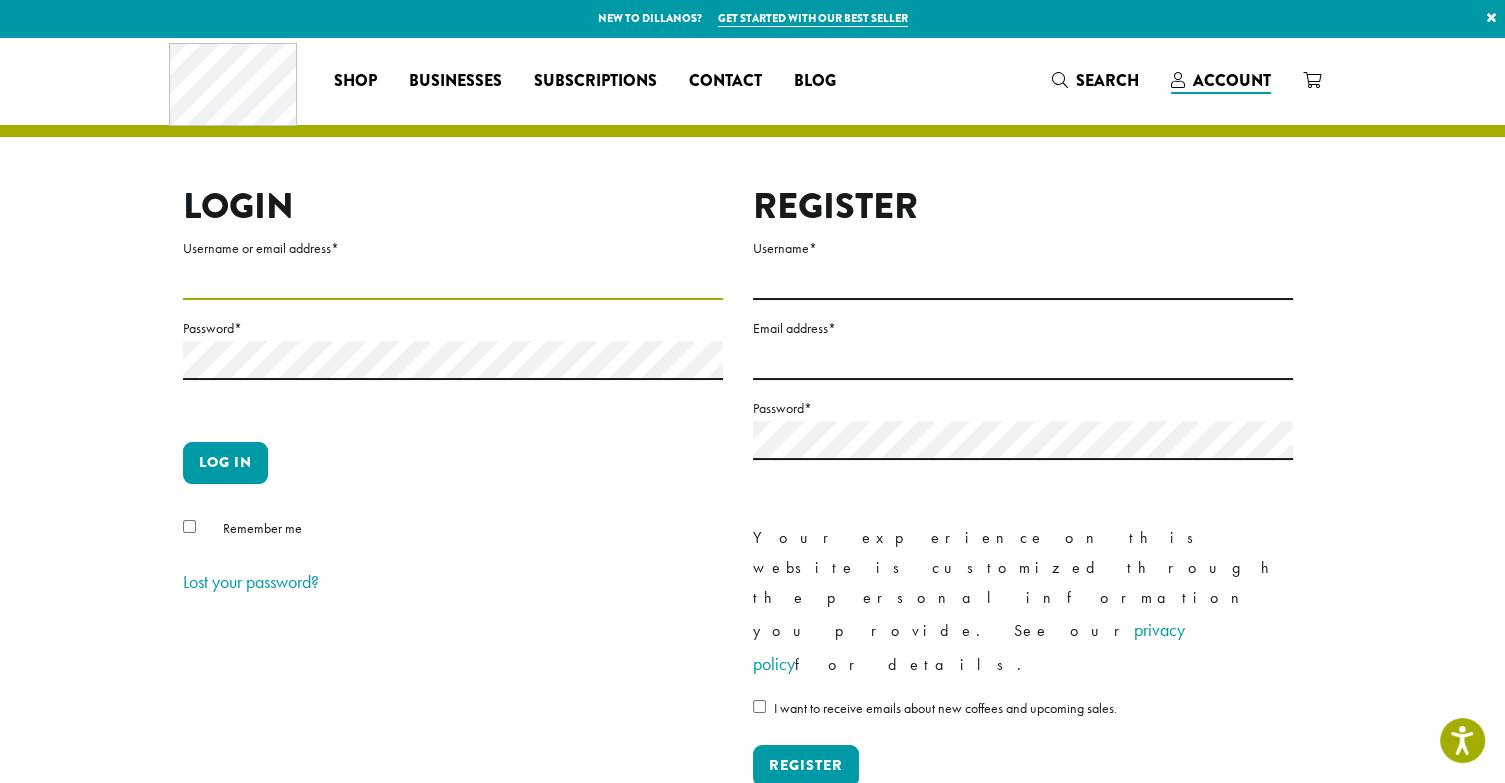 type on "**********" 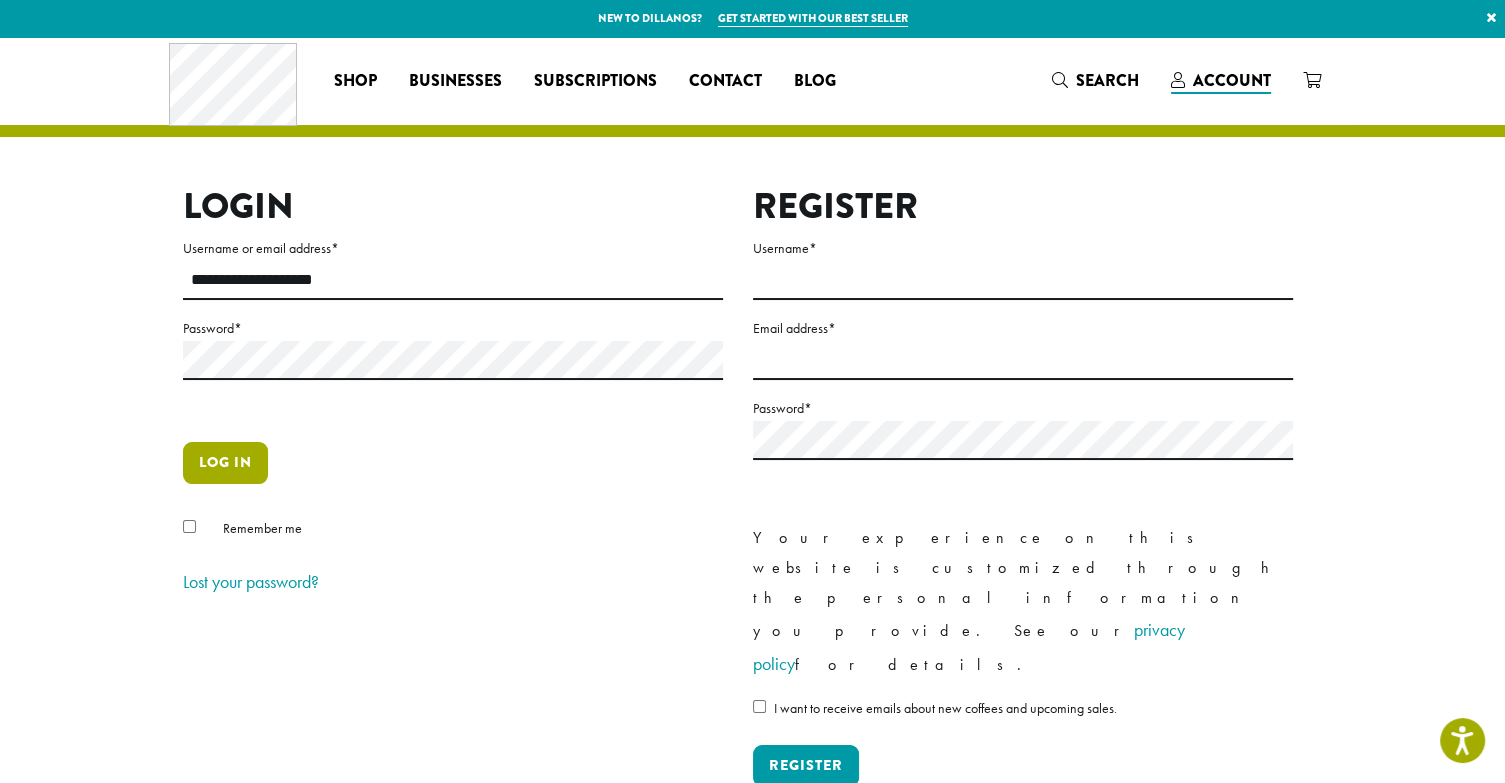 click on "Log in" at bounding box center (225, 463) 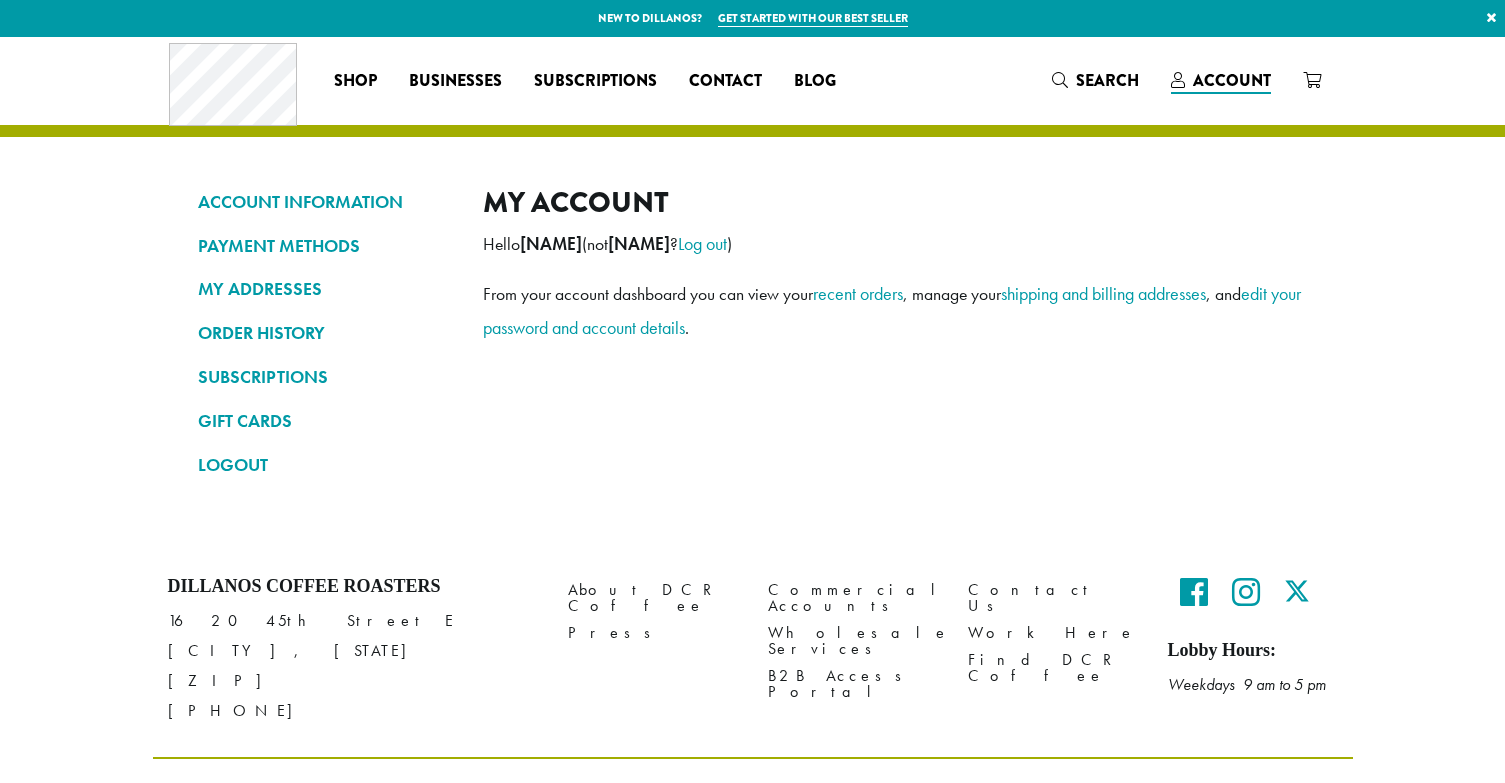scroll, scrollTop: 0, scrollLeft: 0, axis: both 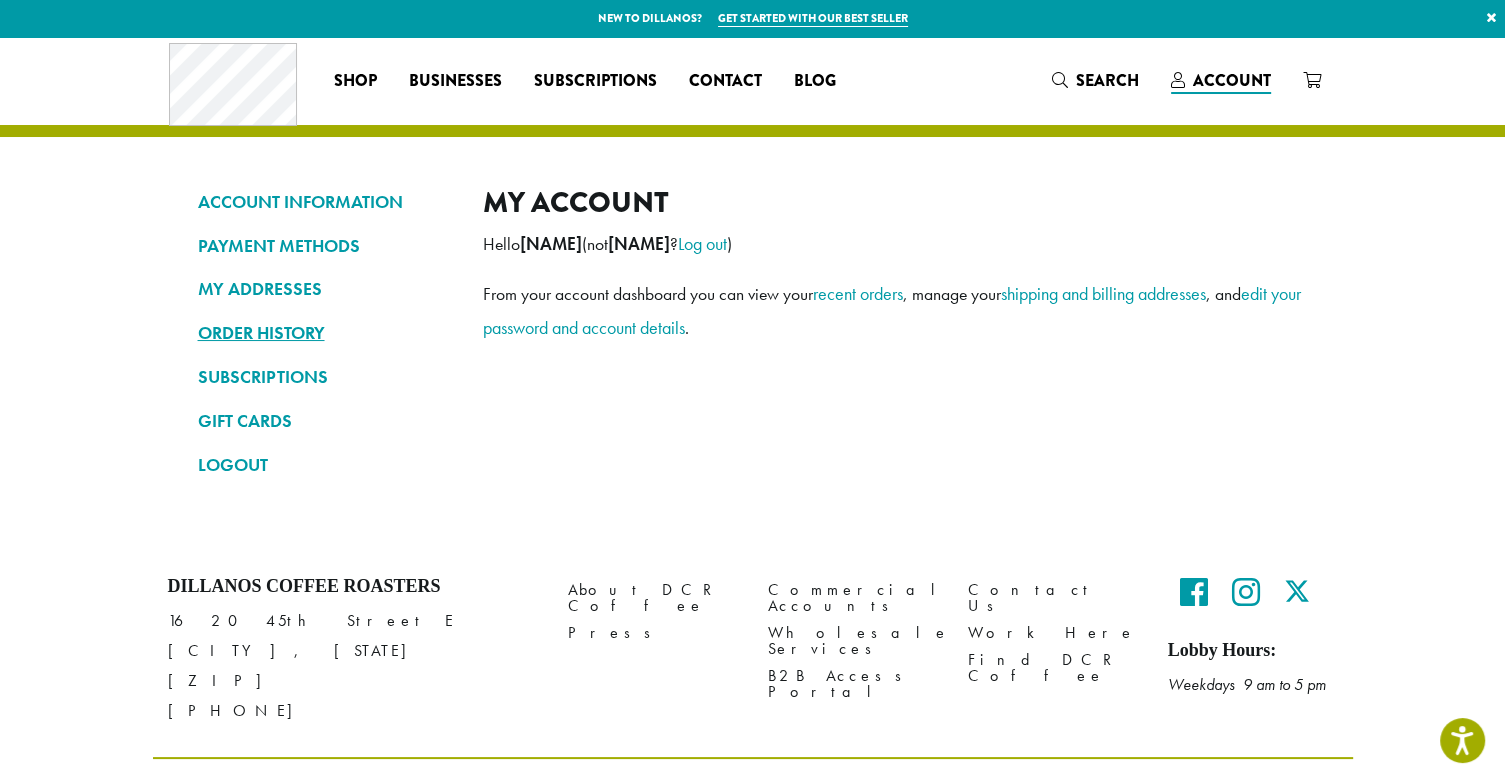 click on "ORDER HISTORY" at bounding box center (325, 333) 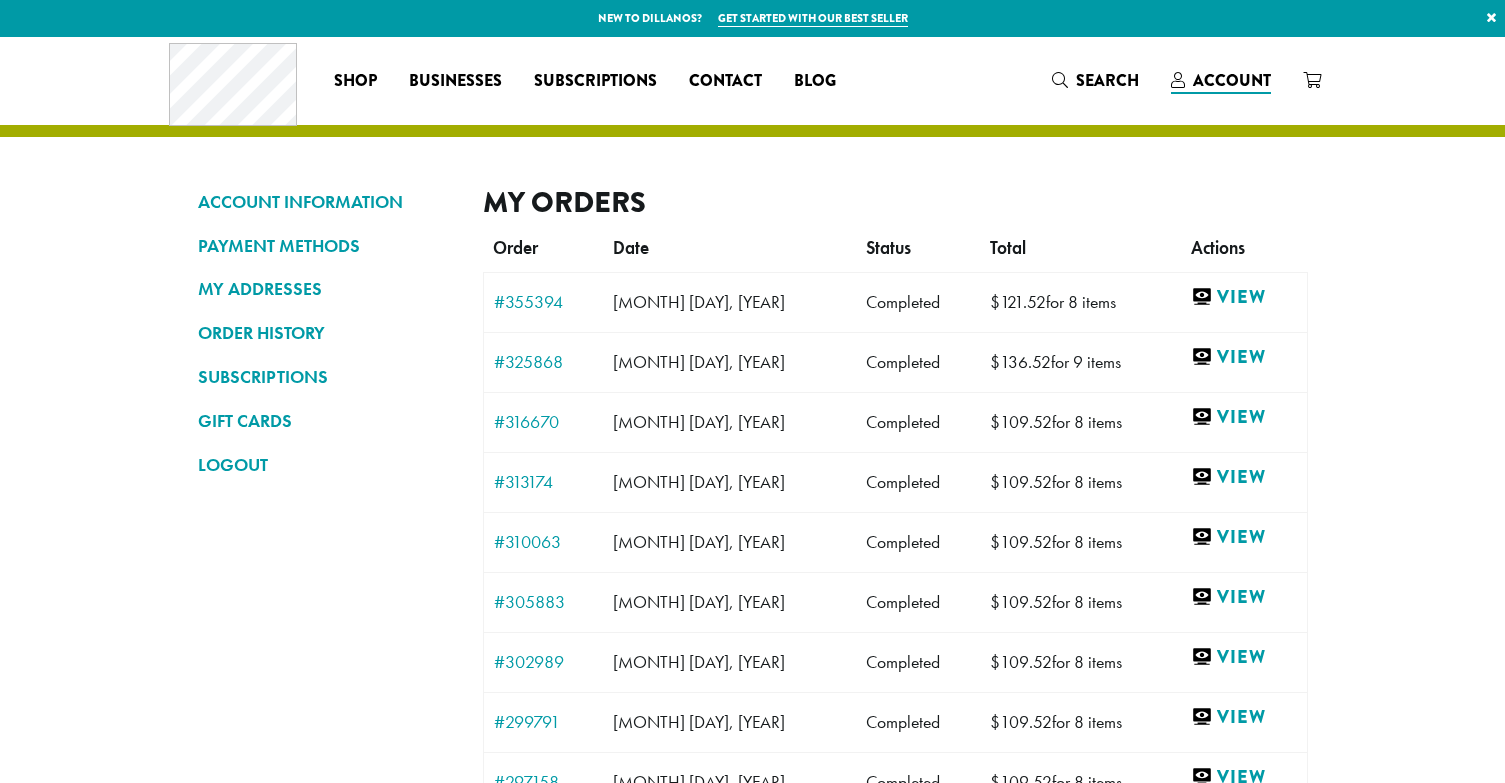 scroll, scrollTop: 0, scrollLeft: 0, axis: both 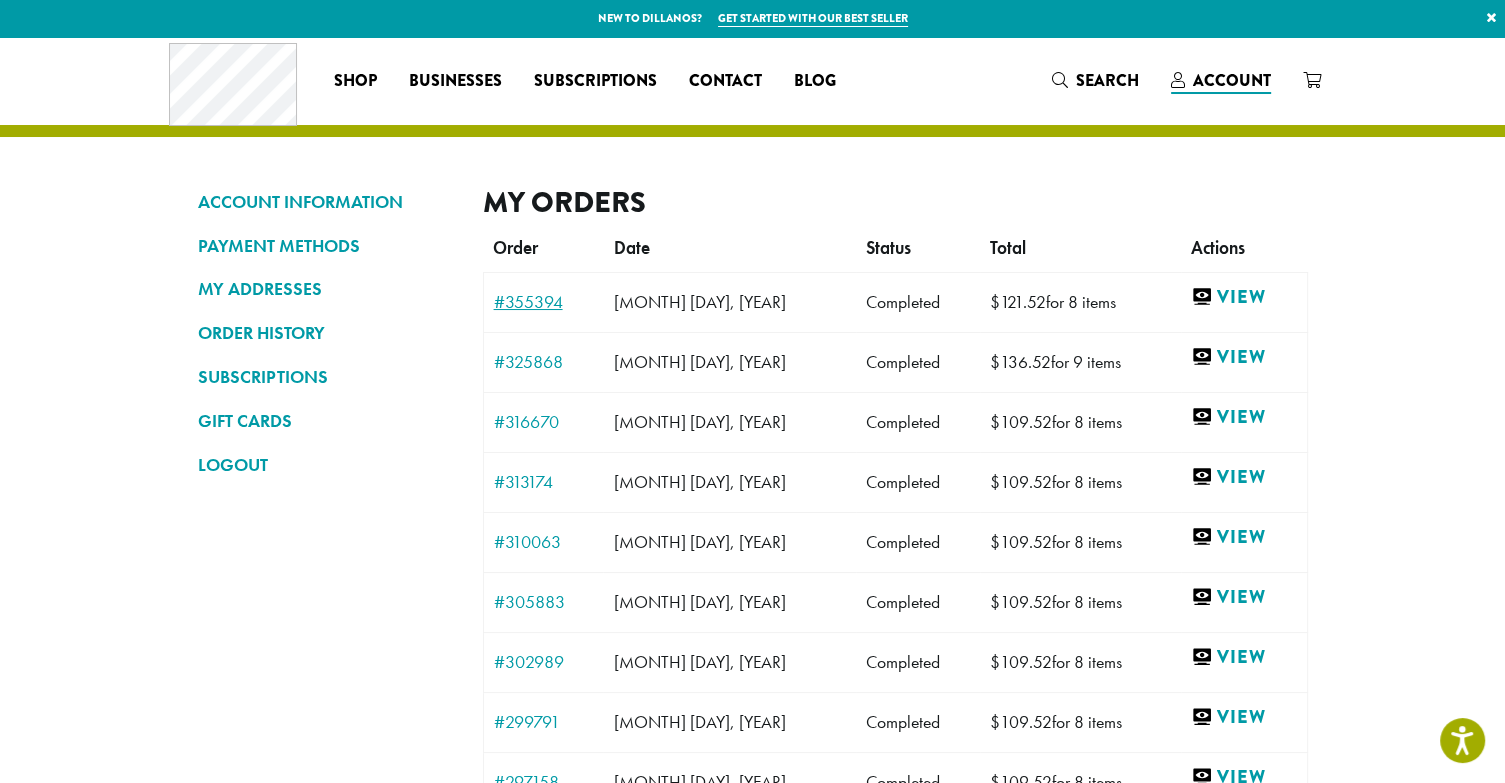 click on "#355394" at bounding box center [544, 302] 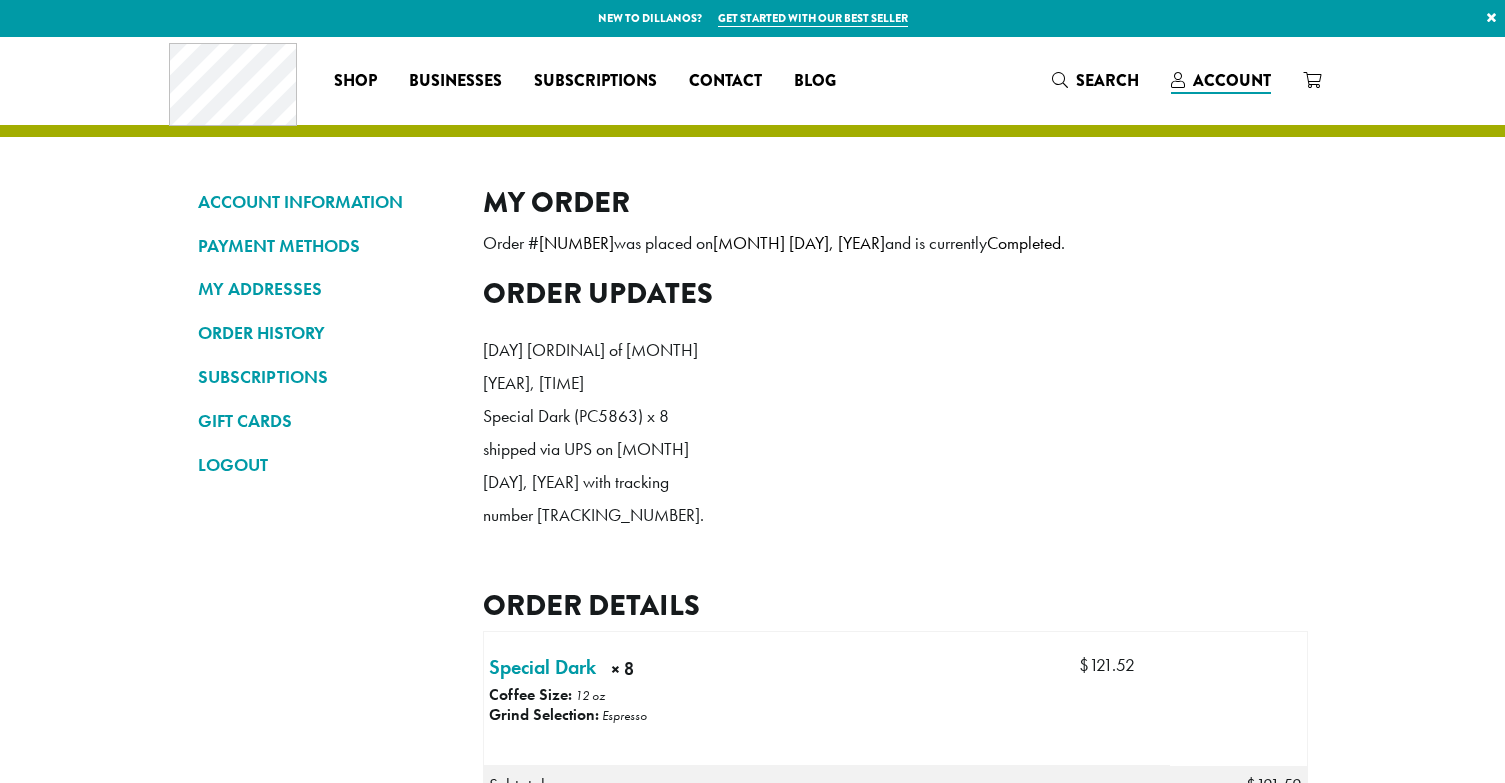 scroll, scrollTop: 0, scrollLeft: 0, axis: both 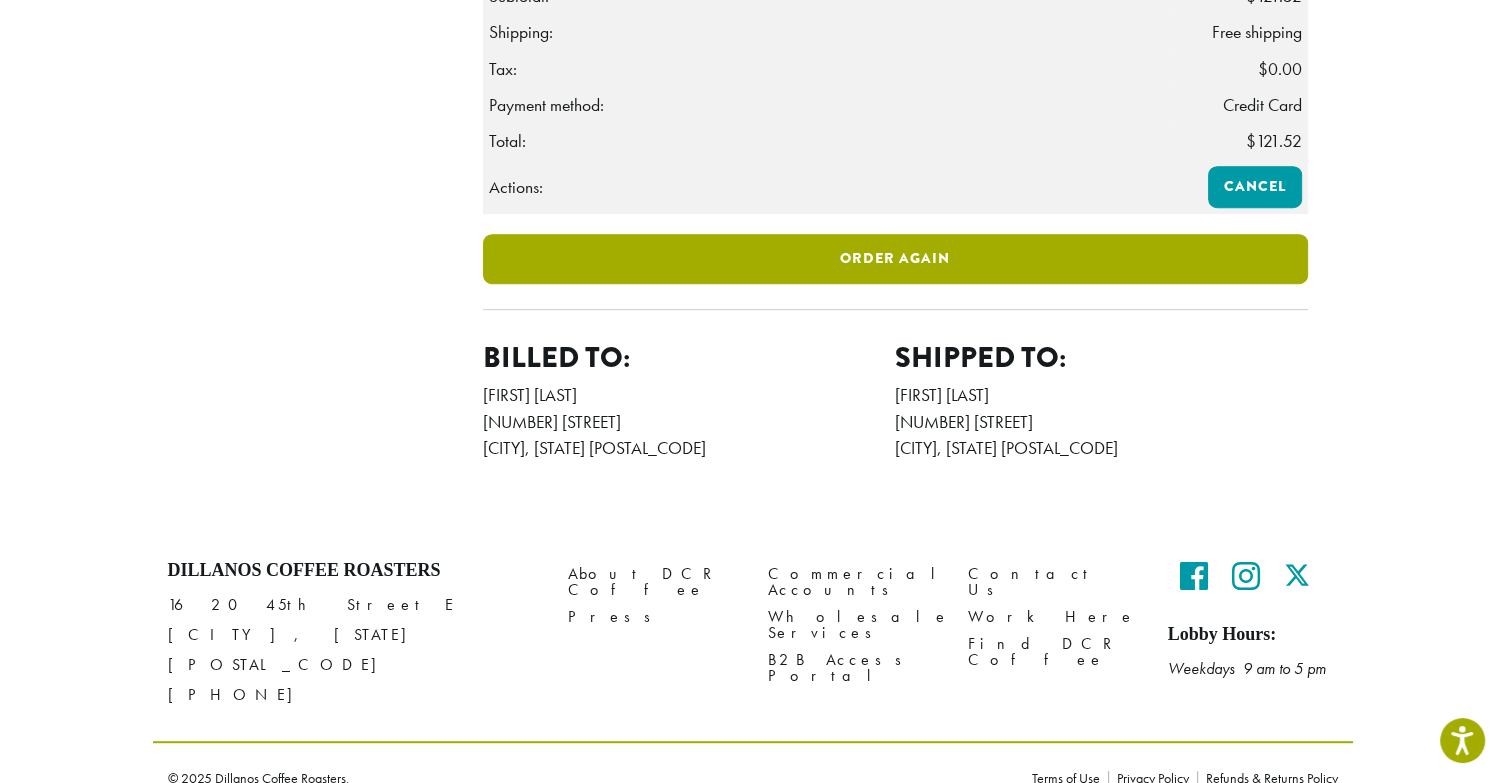 click on "Order again" at bounding box center [895, 259] 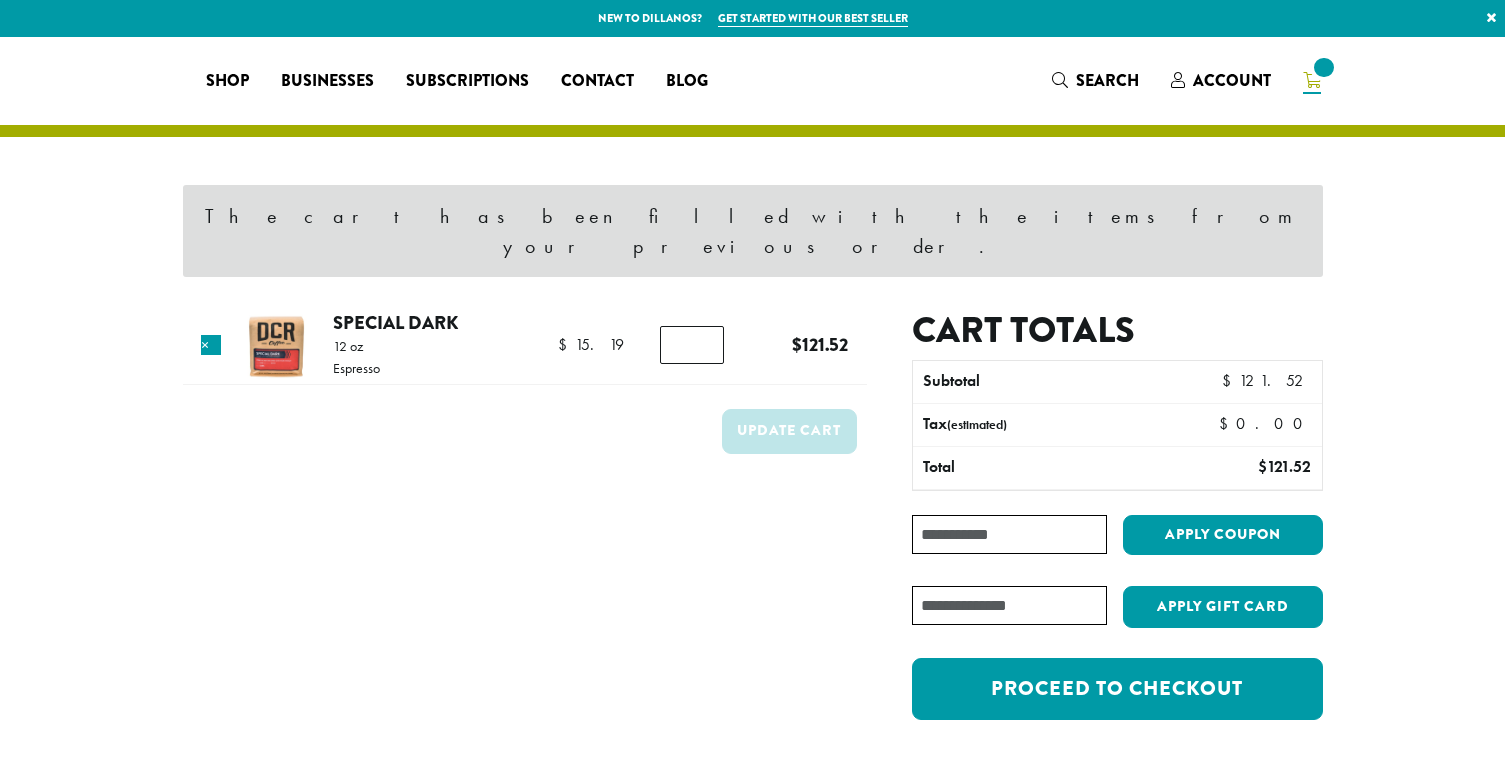 scroll, scrollTop: 0, scrollLeft: 0, axis: both 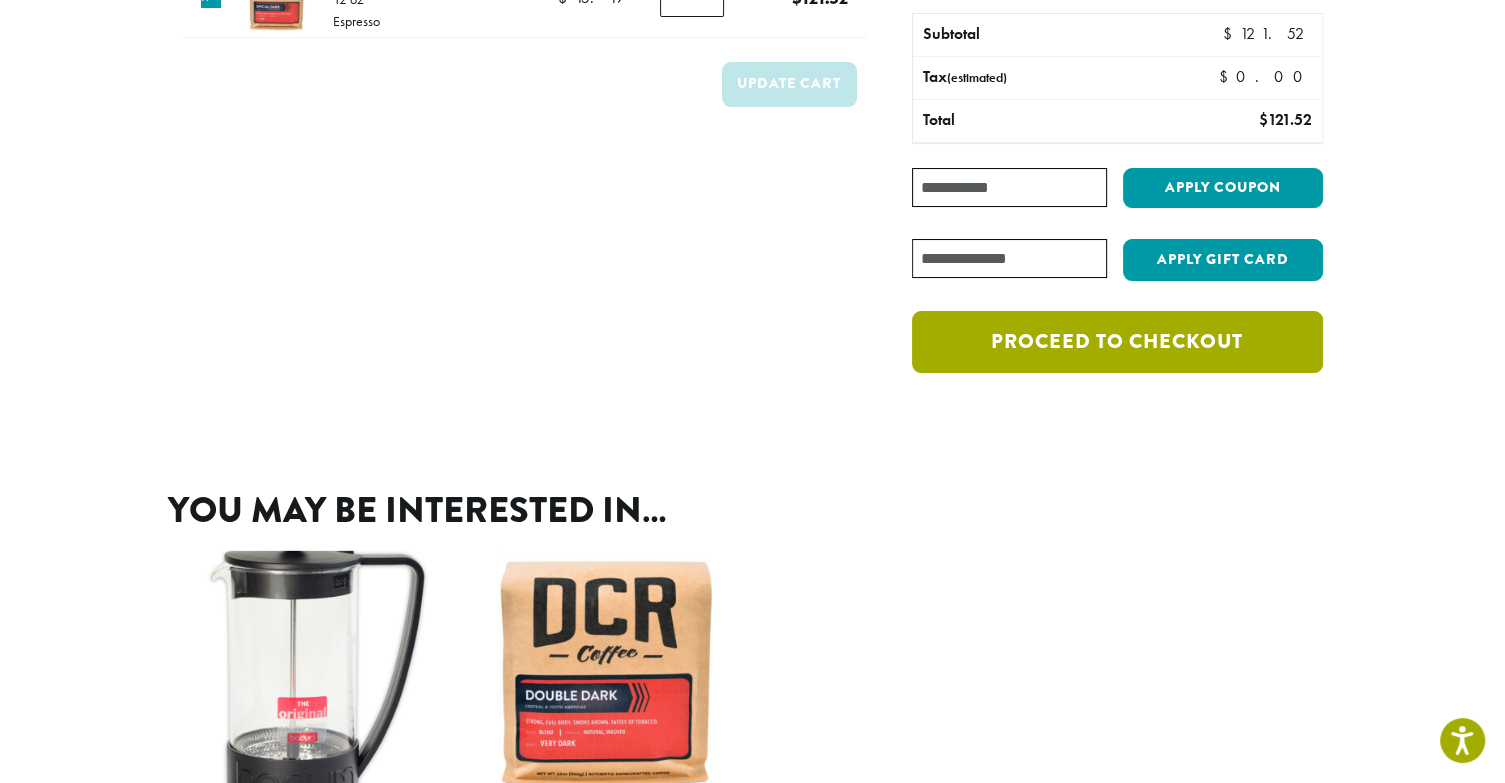click on "Proceed to checkout" at bounding box center (1117, 342) 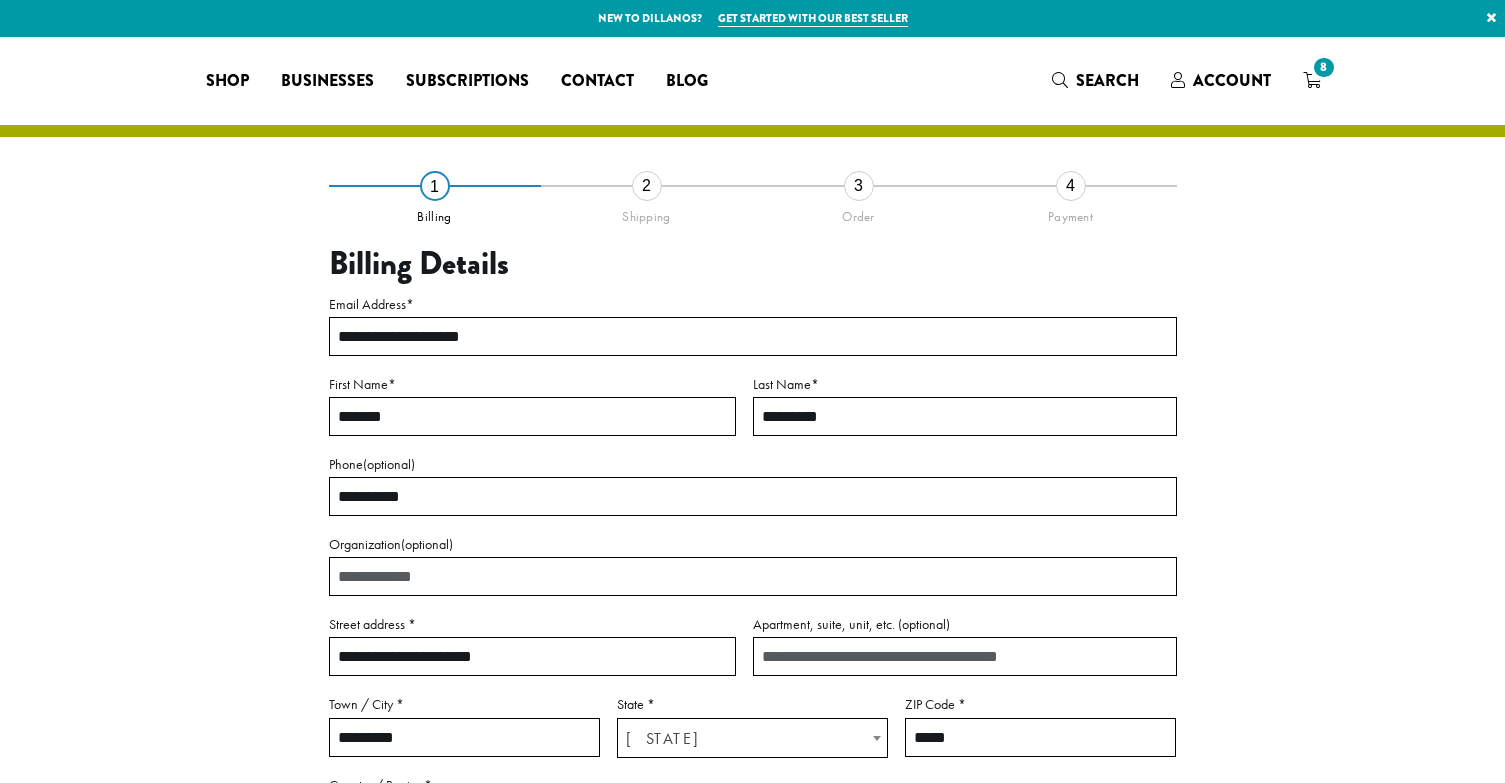select on "**" 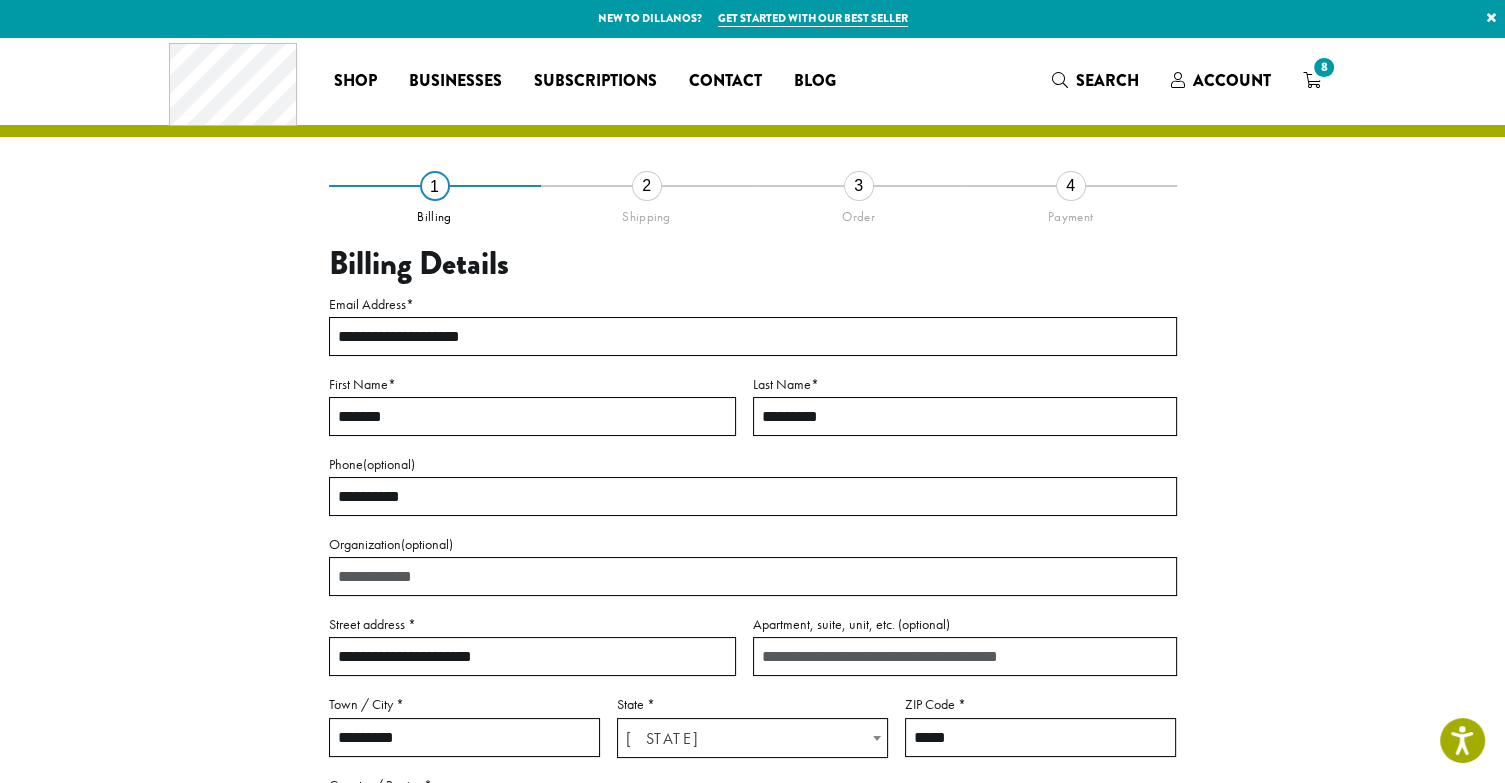 scroll, scrollTop: 0, scrollLeft: 0, axis: both 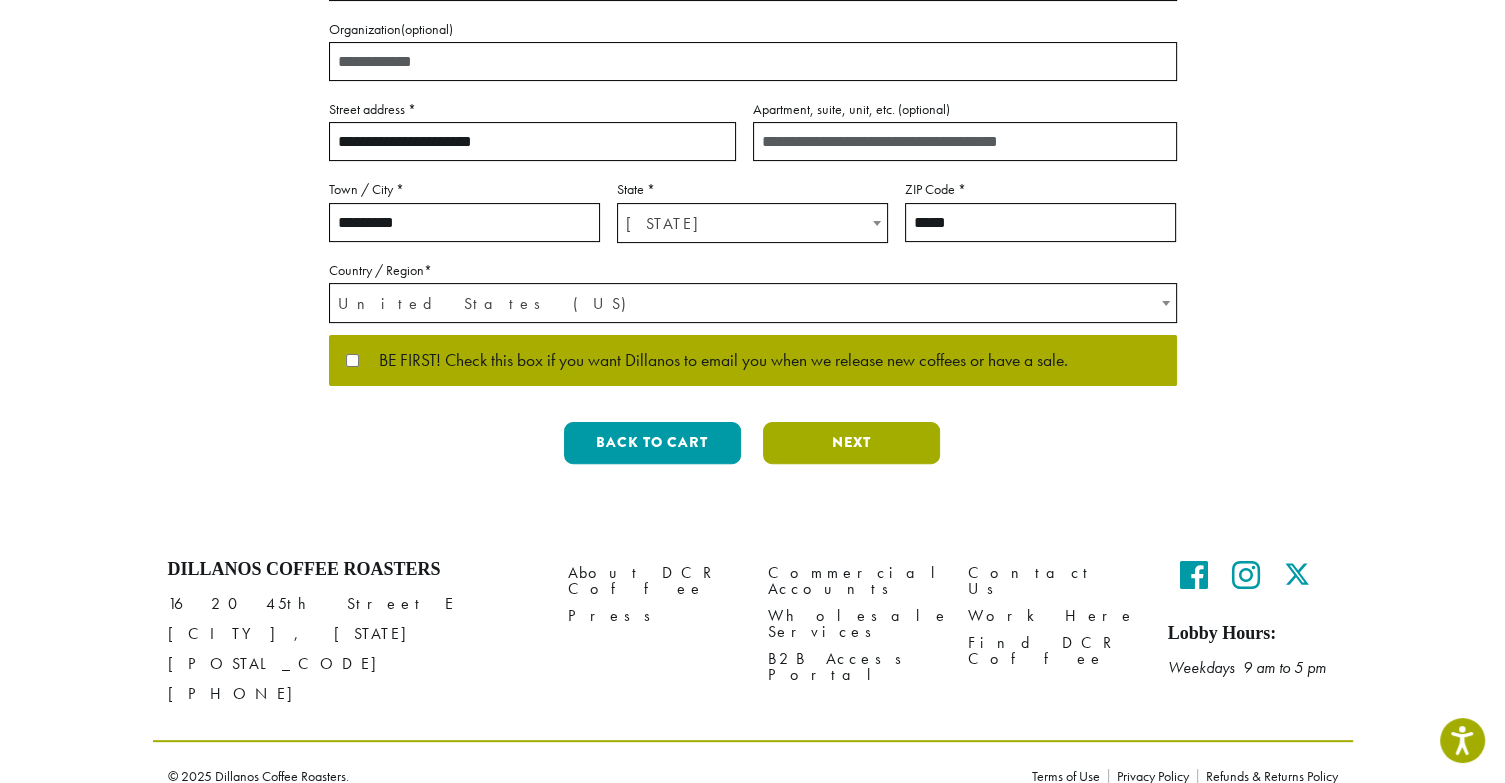 click on "Next" at bounding box center [851, 443] 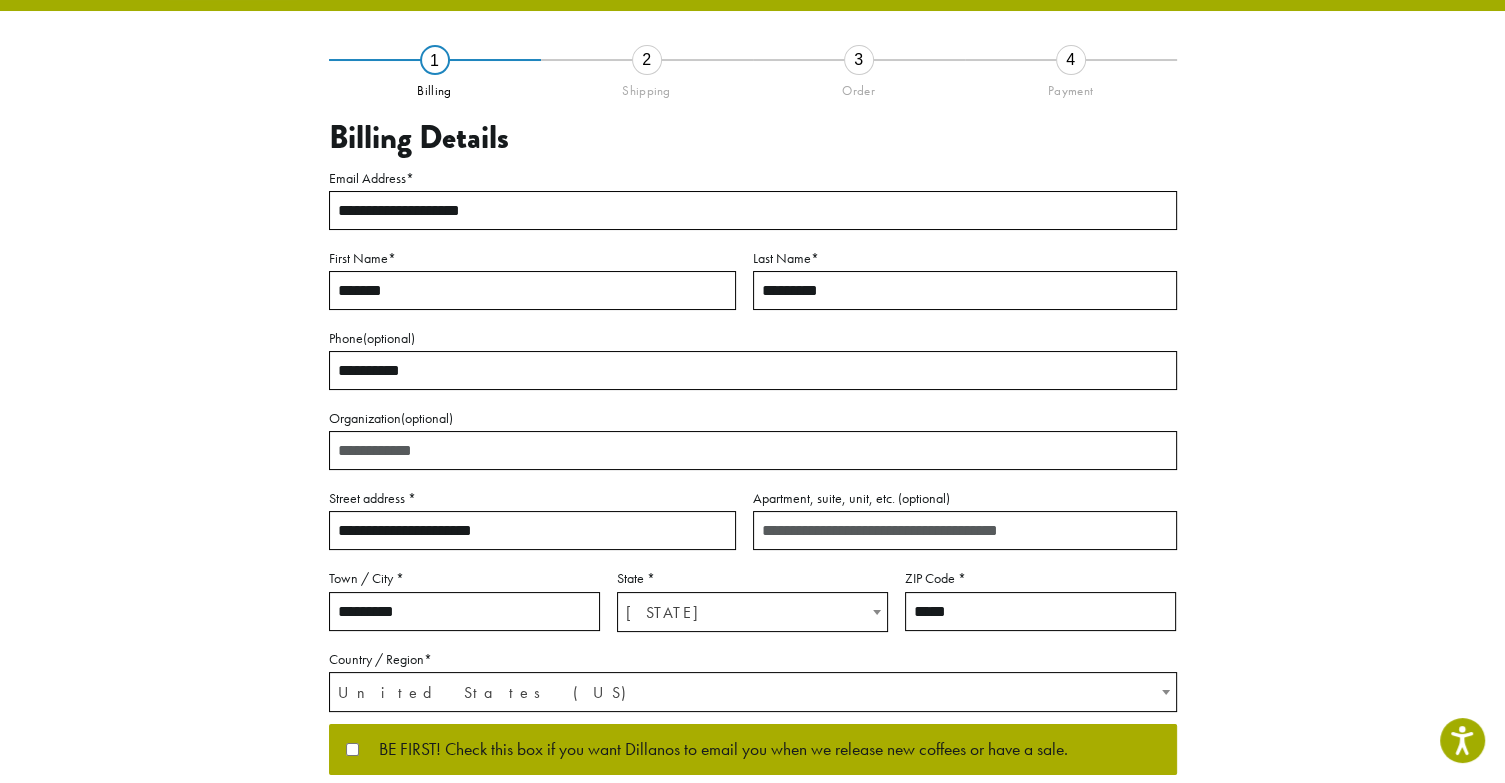scroll, scrollTop: 59, scrollLeft: 0, axis: vertical 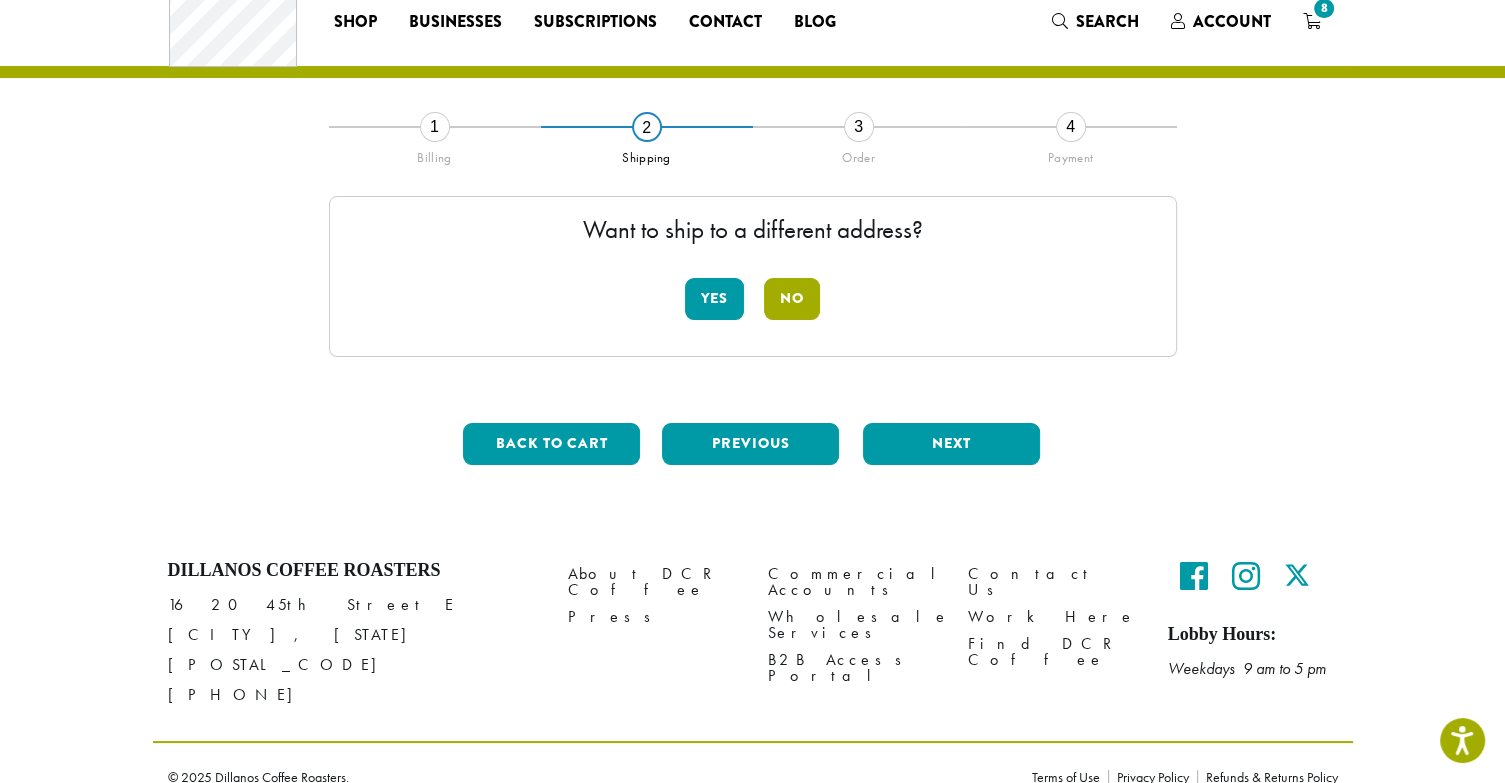 click on "No" at bounding box center (792, 299) 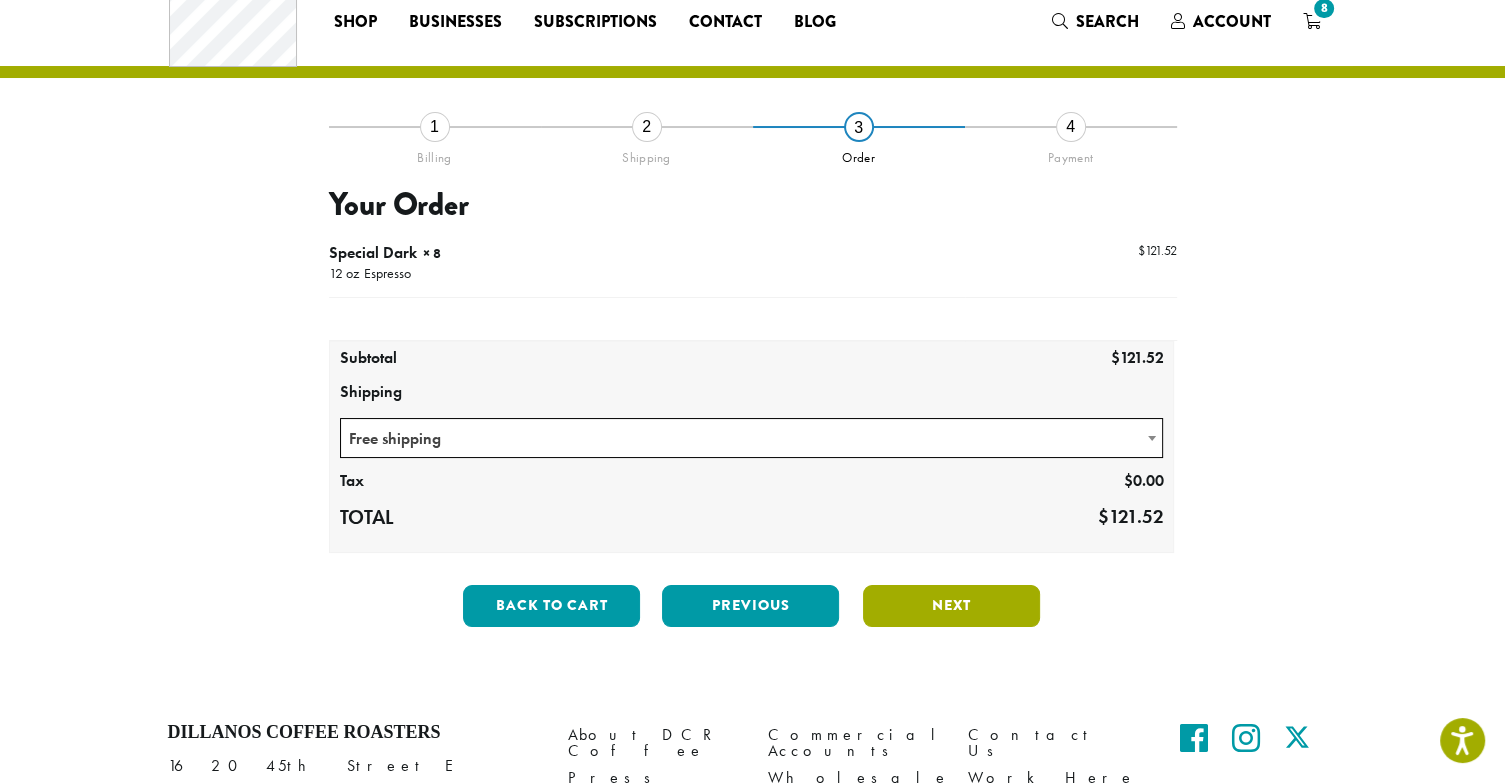 click on "Next" at bounding box center [951, 606] 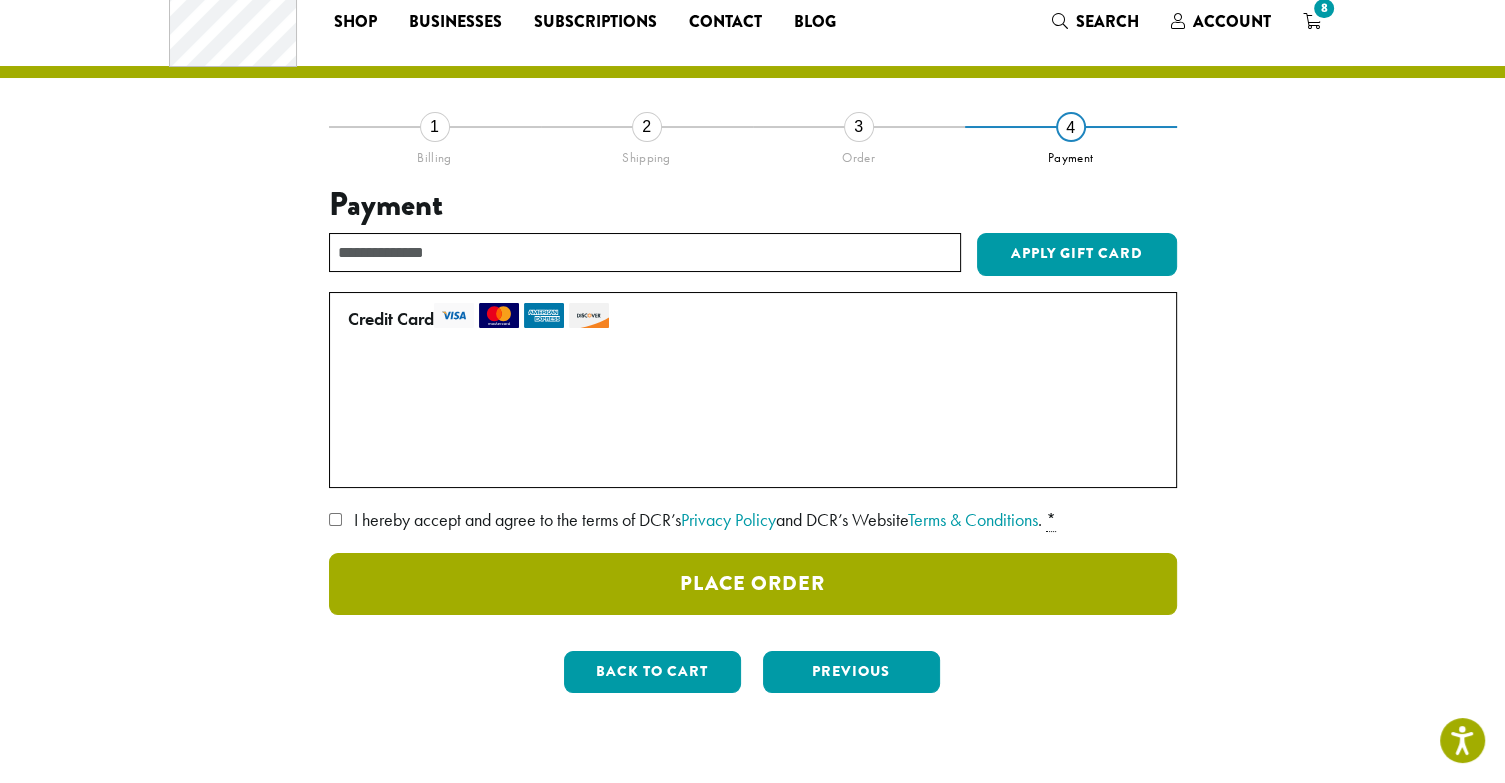 click on "Place Order" at bounding box center (753, 584) 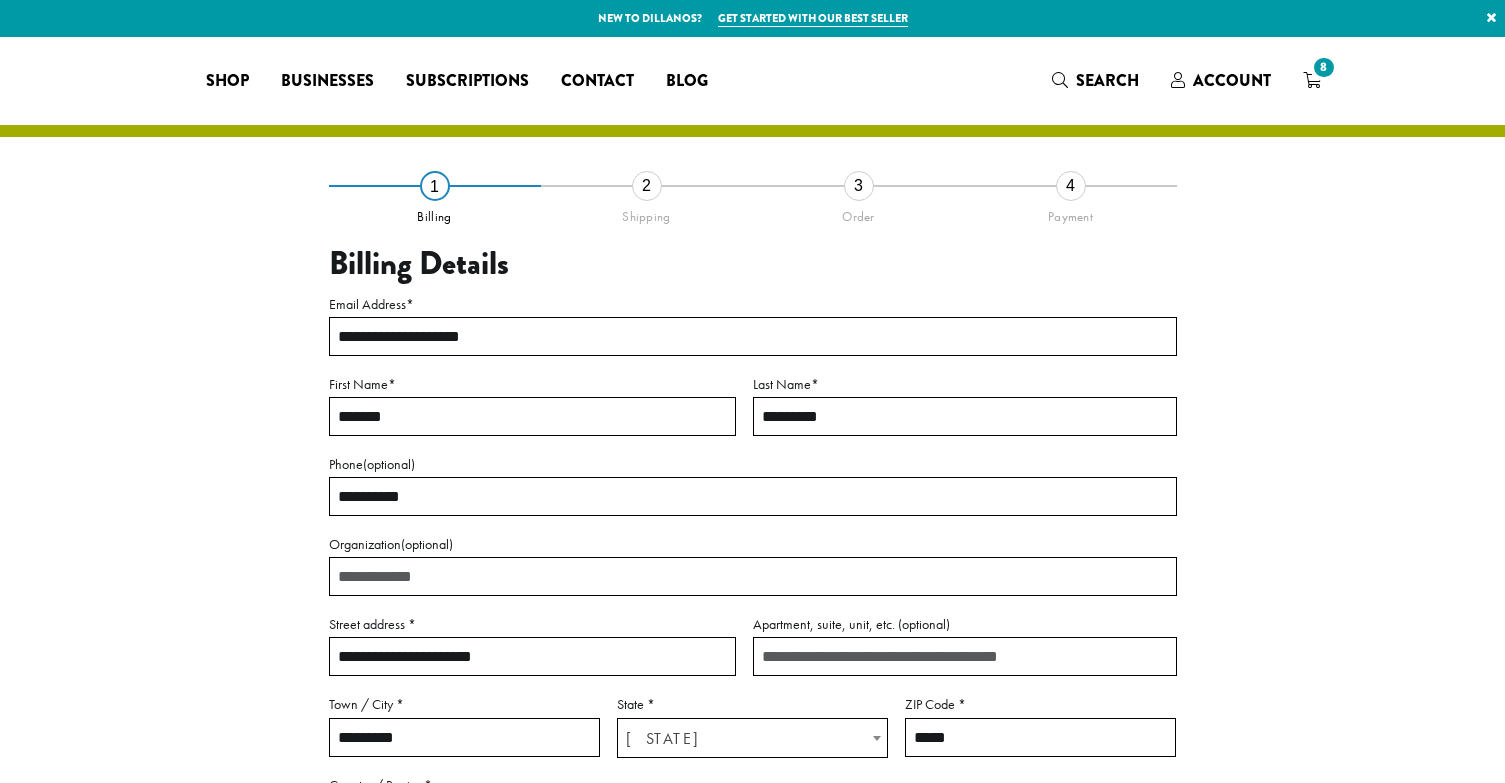 select on "**" 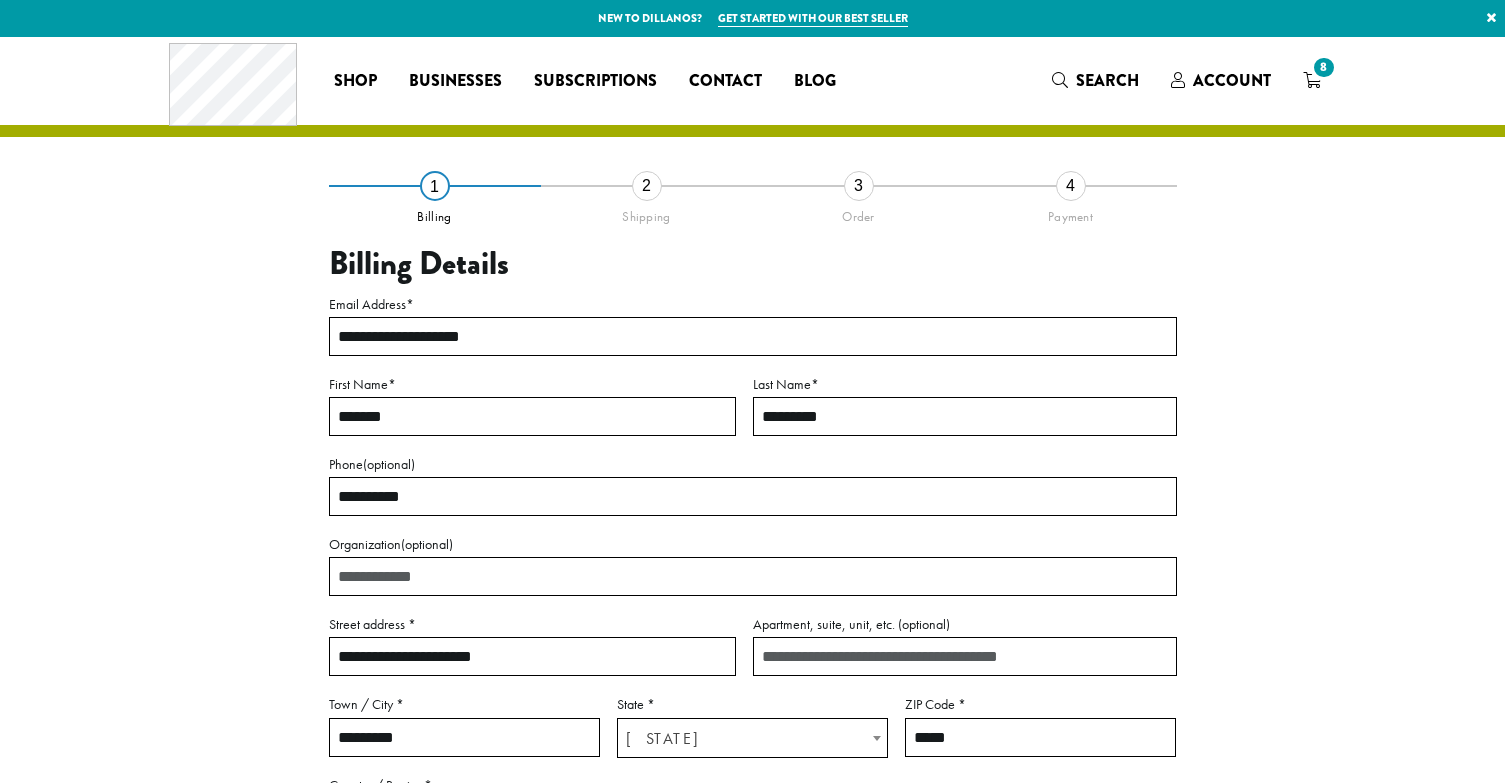 scroll, scrollTop: 0, scrollLeft: 0, axis: both 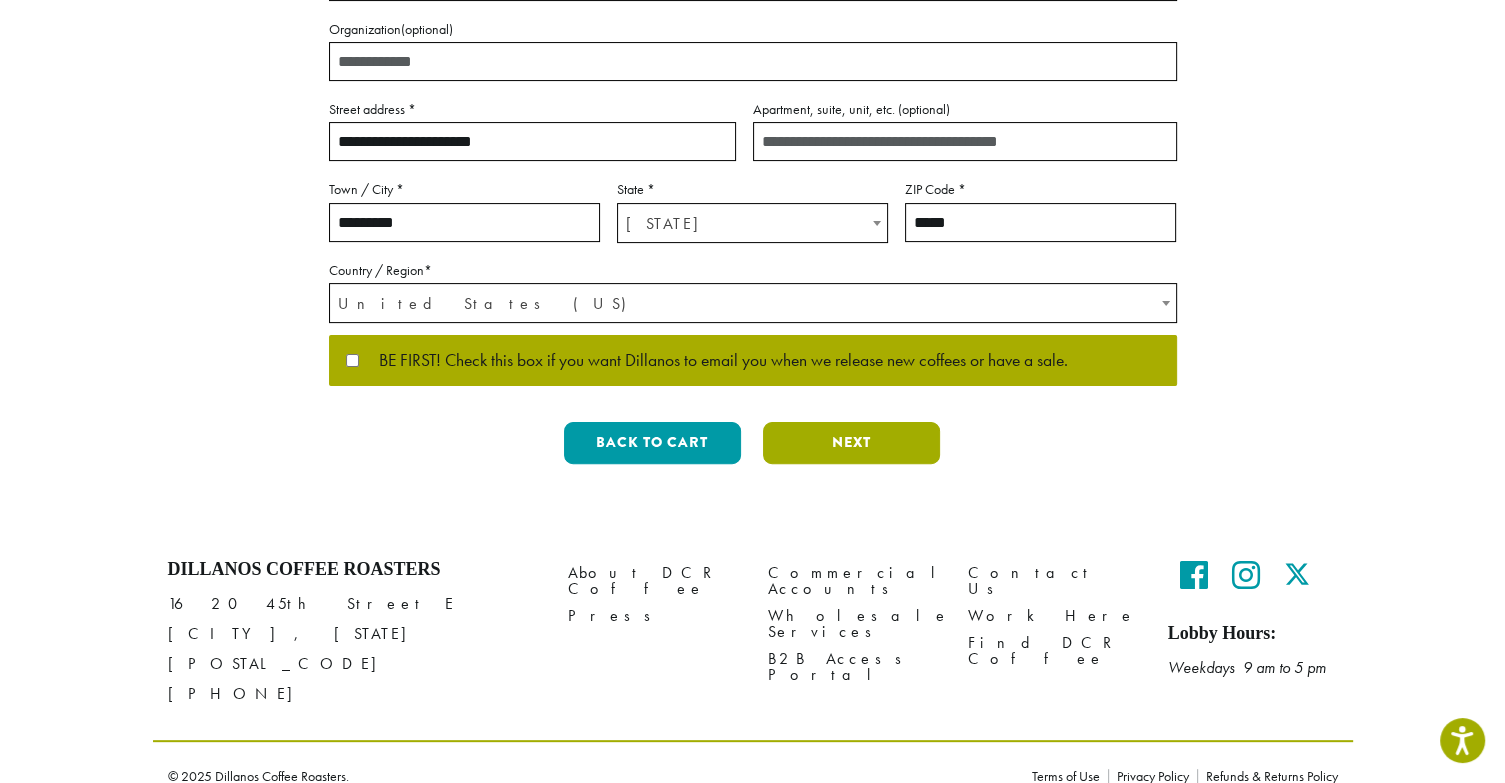 click on "Next" at bounding box center (851, 443) 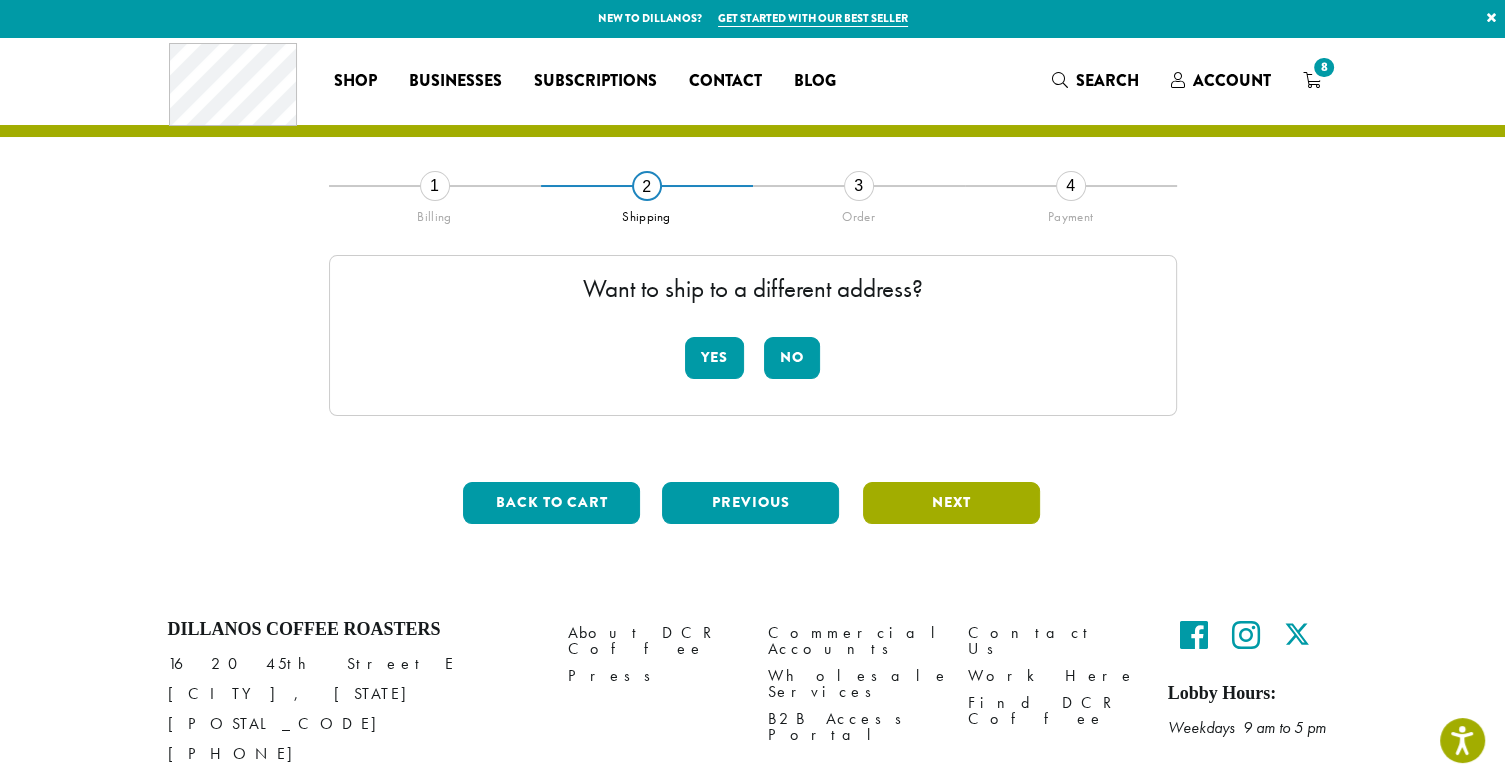scroll, scrollTop: 0, scrollLeft: 0, axis: both 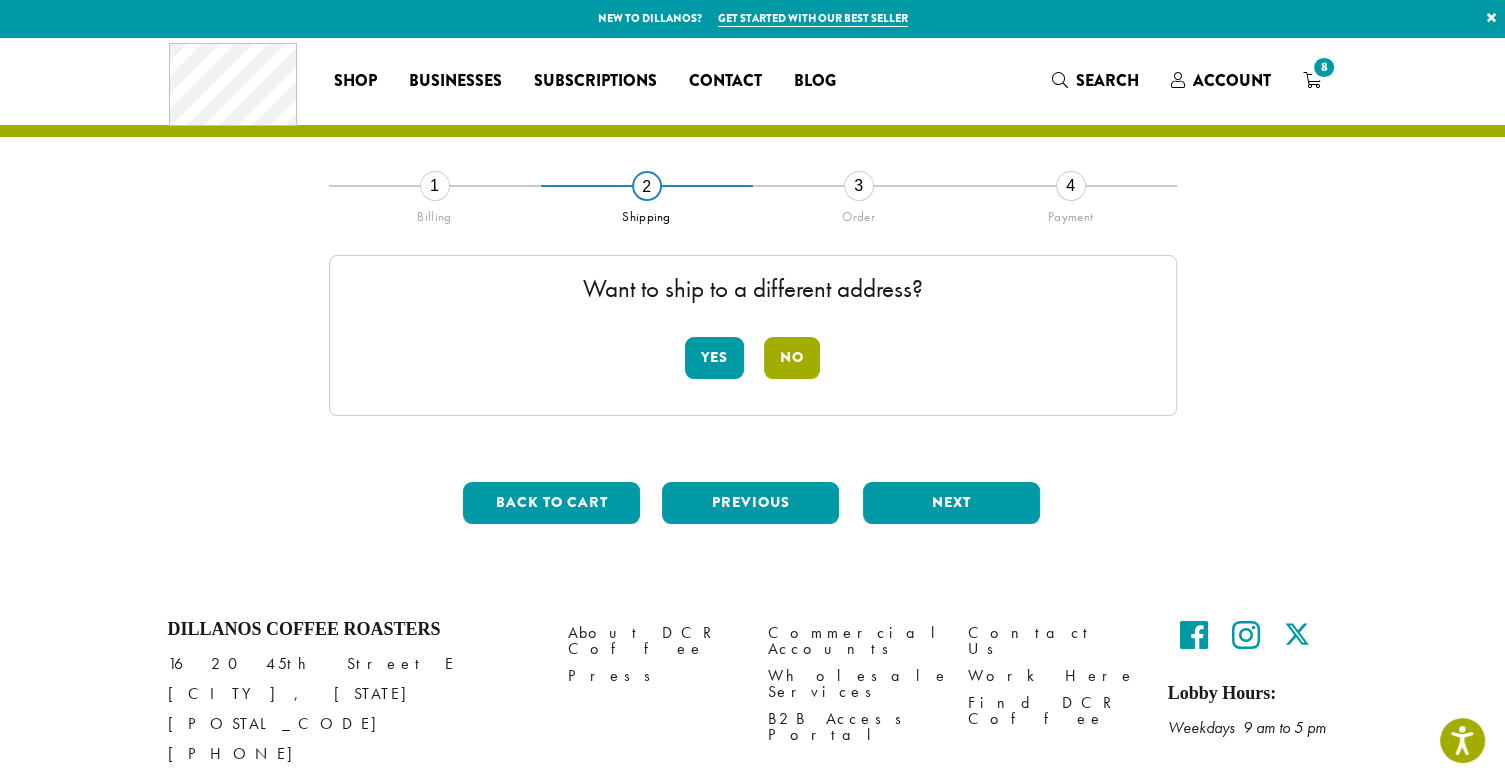click on "No" at bounding box center (792, 358) 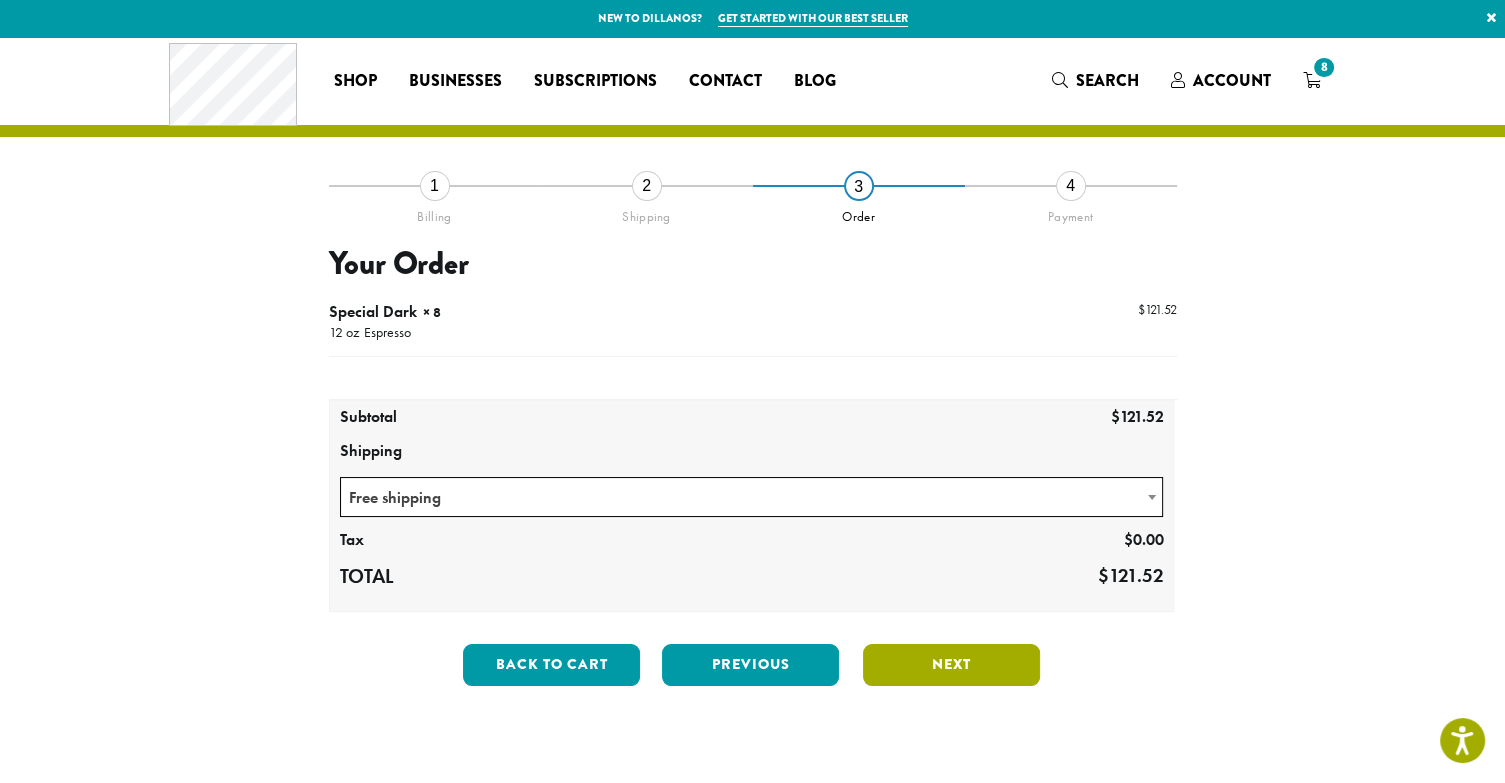 click on "Next" at bounding box center [951, 665] 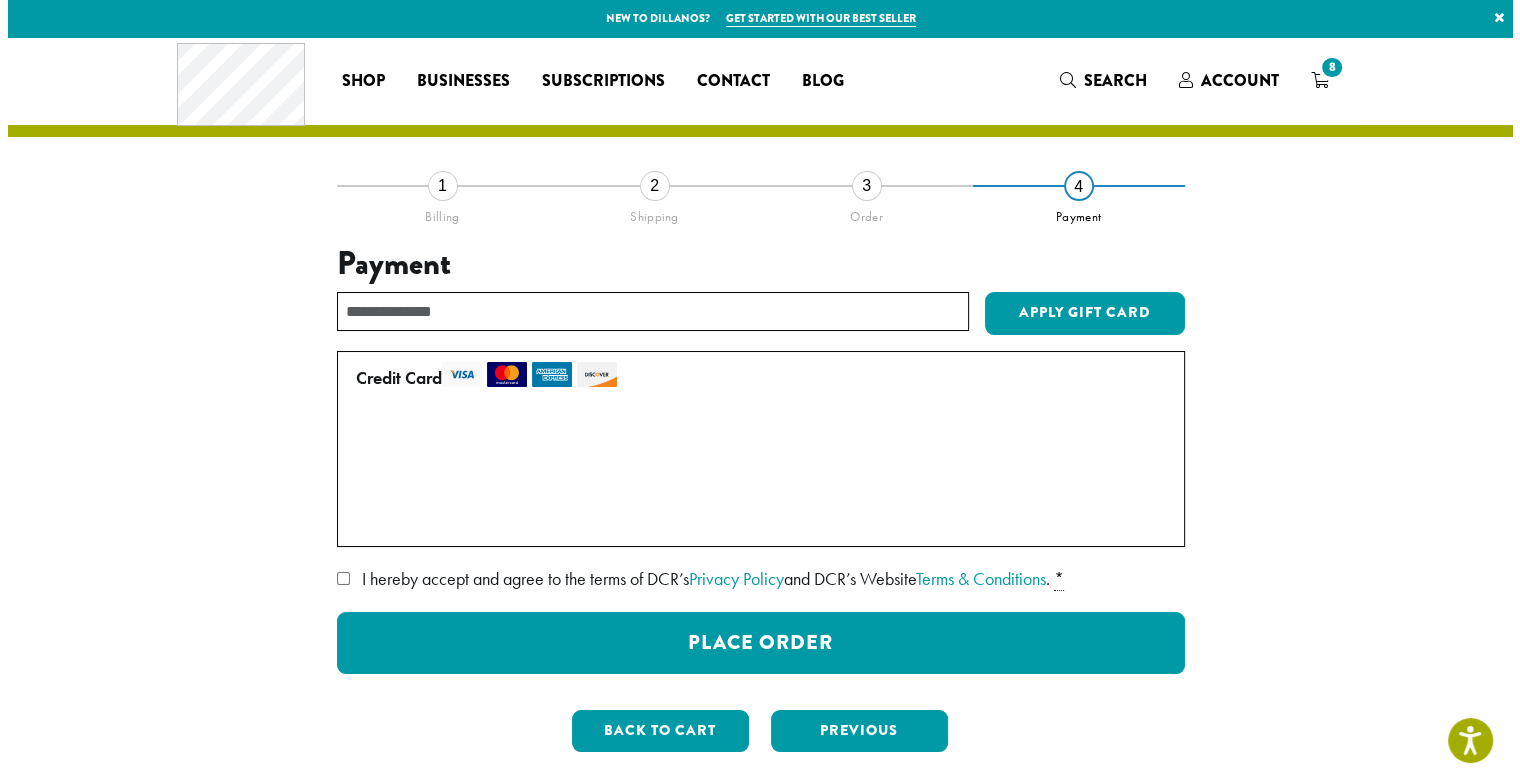 scroll, scrollTop: 80, scrollLeft: 0, axis: vertical 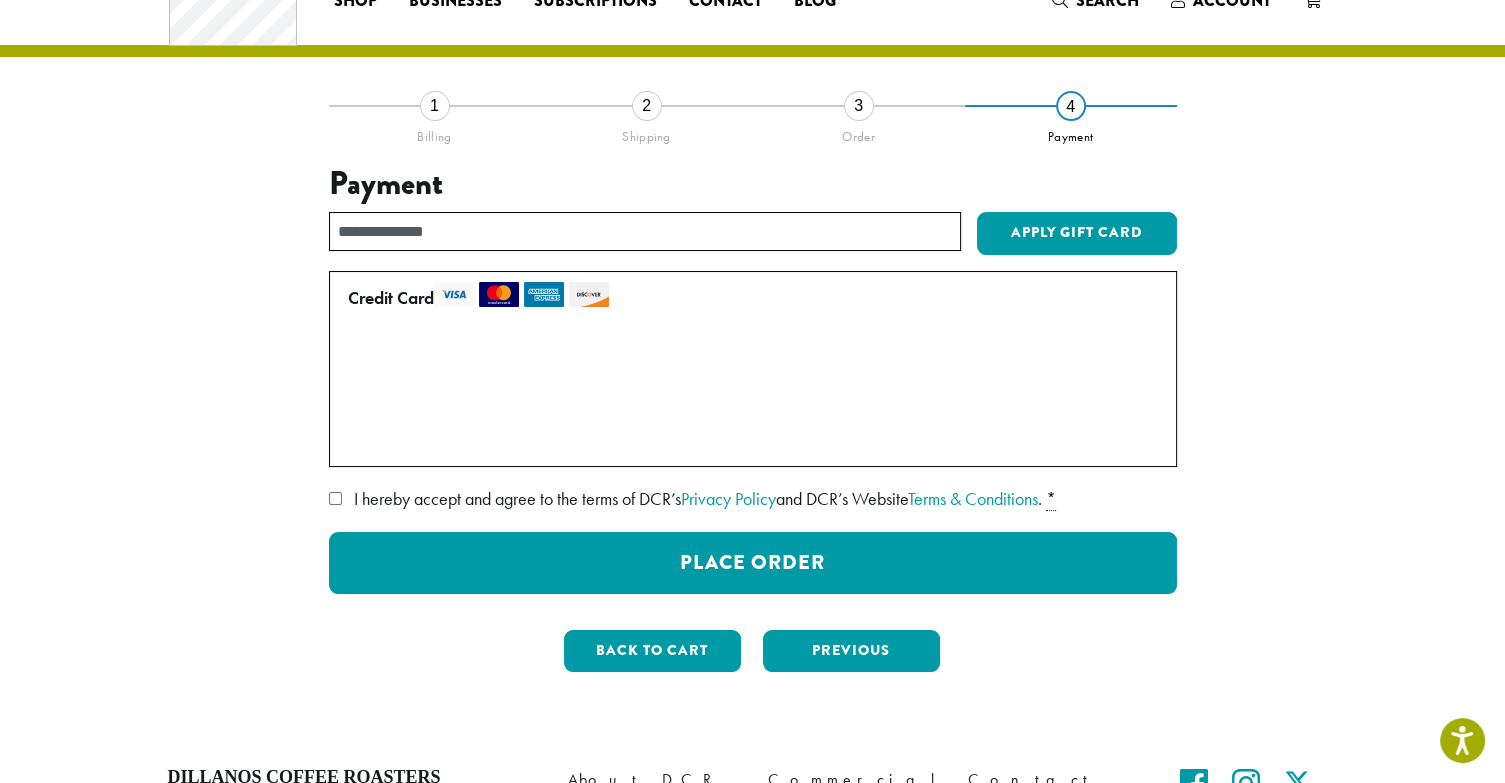click on "I hereby accept and agree to the terms of DCR’s  Privacy Policy  and DCR’s Website  Terms & Conditions ." at bounding box center (698, 498) 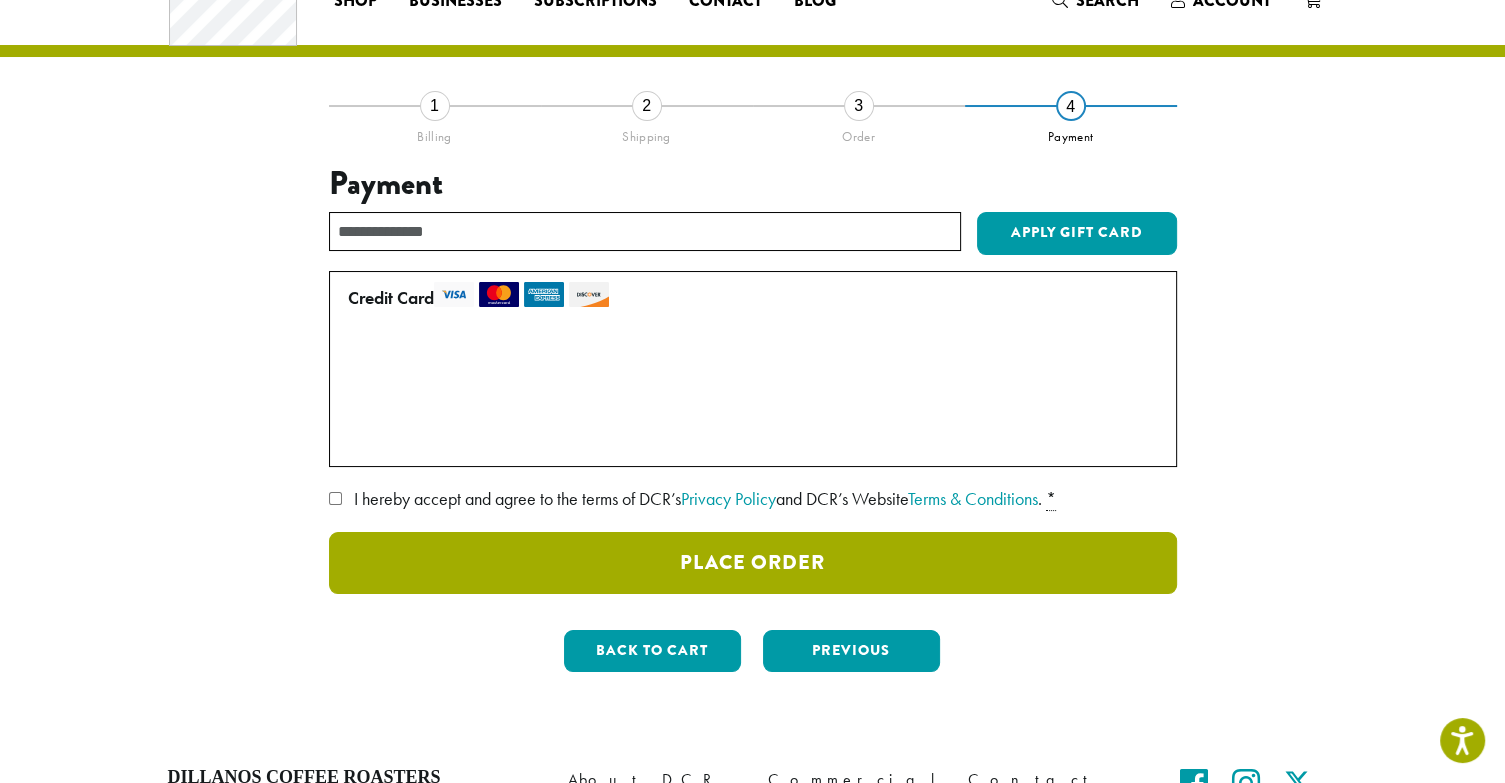 click on "Place Order" at bounding box center (753, 563) 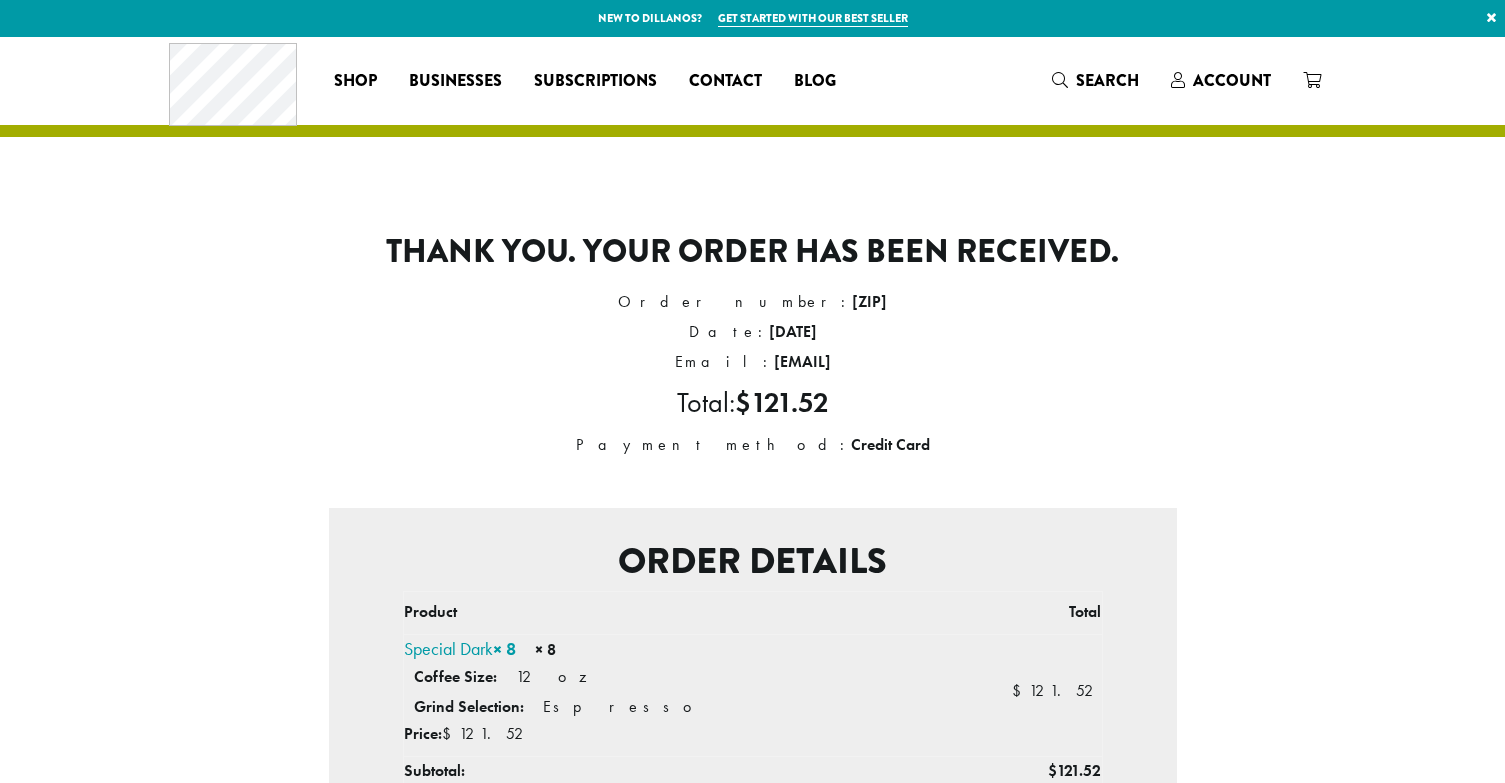 scroll, scrollTop: 0, scrollLeft: 0, axis: both 